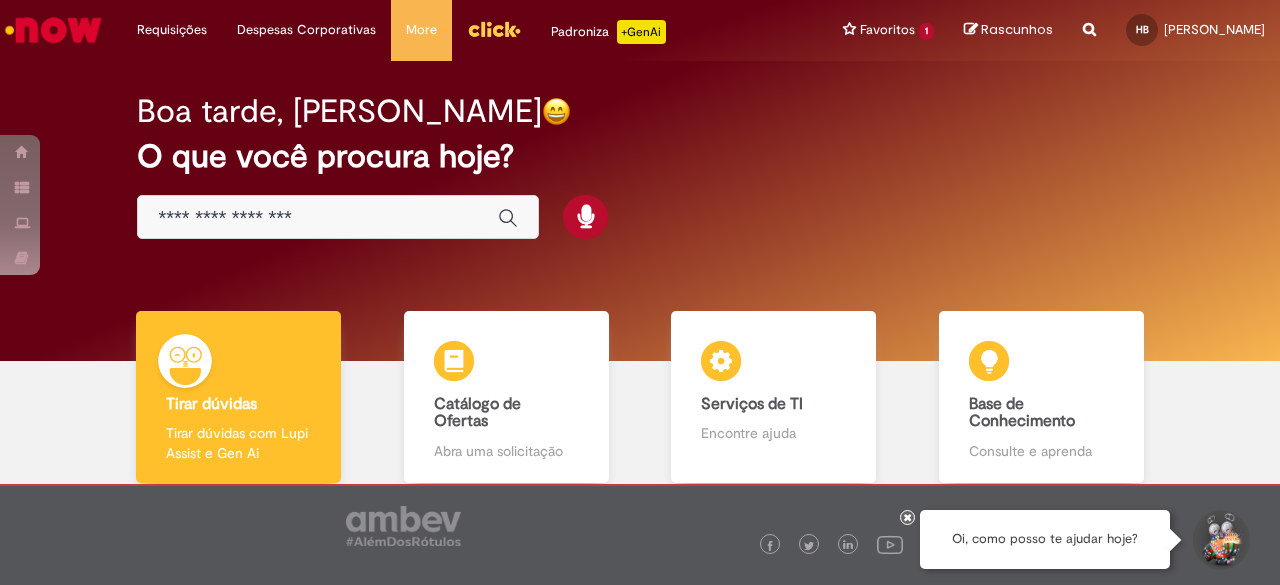 scroll, scrollTop: 0, scrollLeft: 0, axis: both 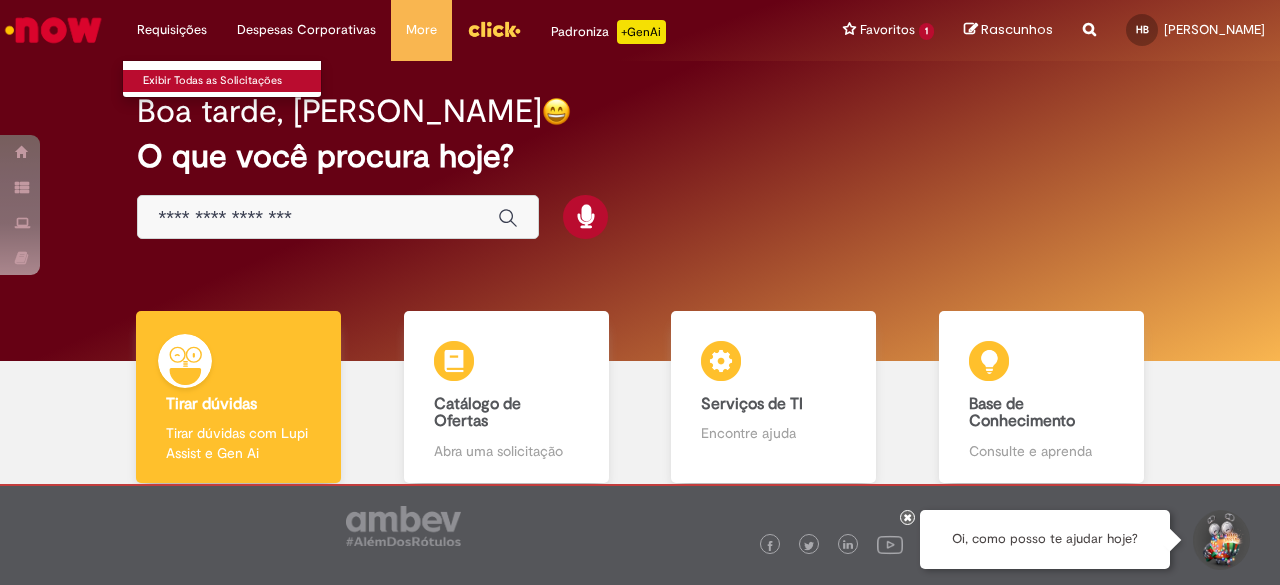 click on "Exibir Todas as Solicitações" at bounding box center [233, 81] 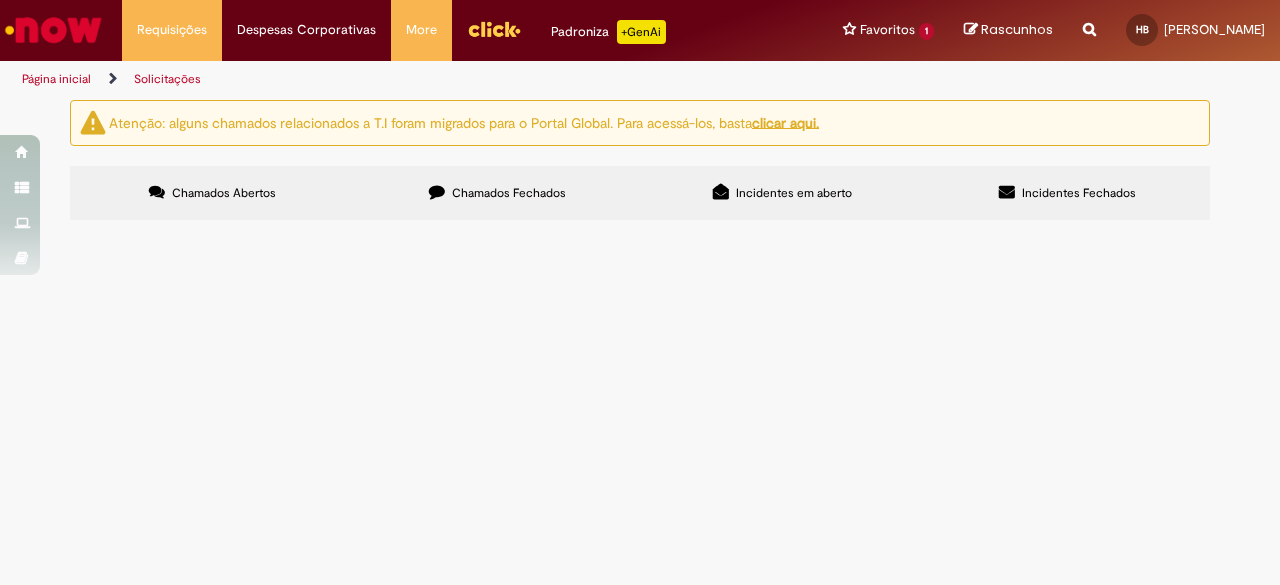 click at bounding box center [0, 0] 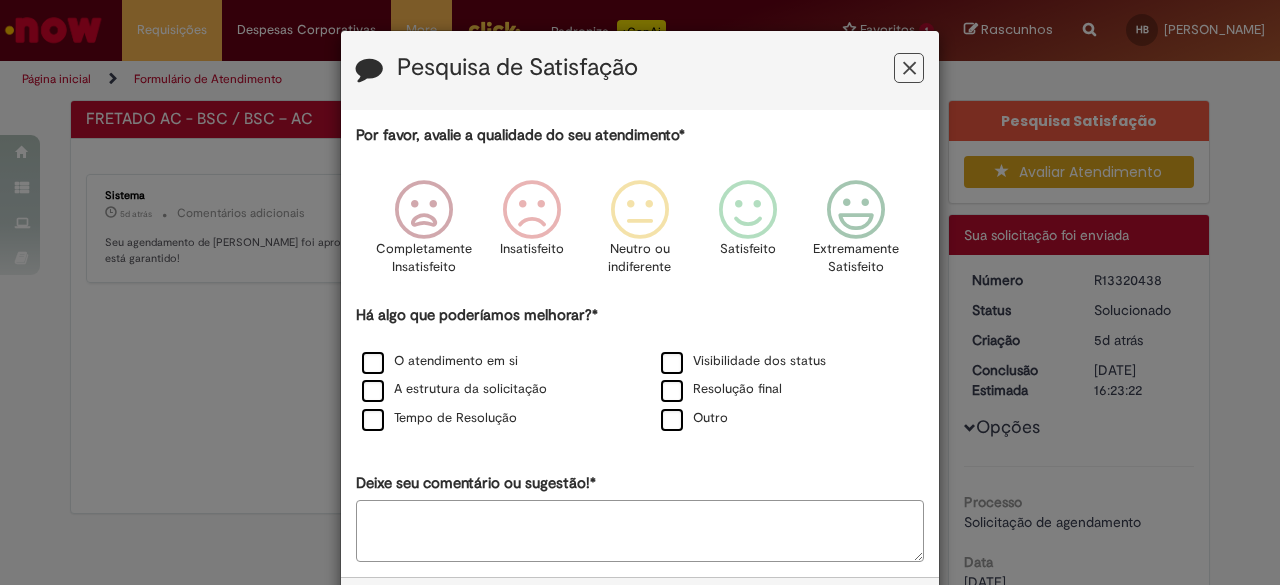 click on "Por favor, avalie a qualidade do seu atendimento*
Completamente Insatisfeito
Insatisfeito
Neutro ou indiferente
Satisfeito
Extremamente Satisfeito
Há algo que poderíamos melhorar?*
O atendimento em si
Visibilidade dos status
A estrutura da solicitação
Resolução final
Tempo de Resolução
Outro
Deixe seu comentário ou sugestão!*" at bounding box center [640, 343] 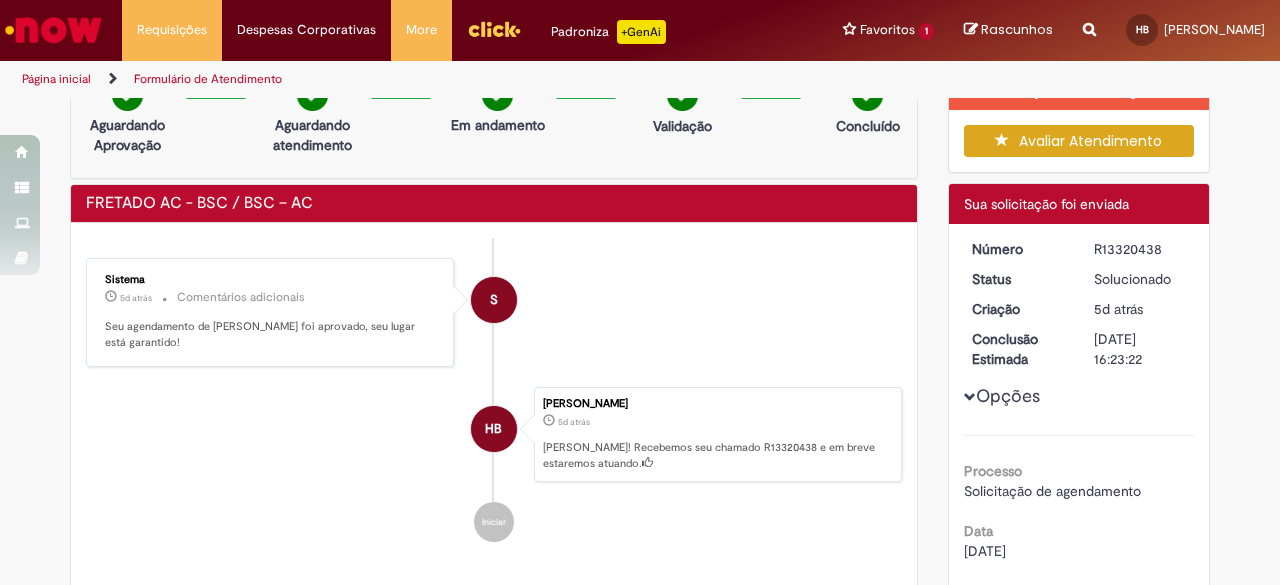 scroll, scrollTop: 0, scrollLeft: 0, axis: both 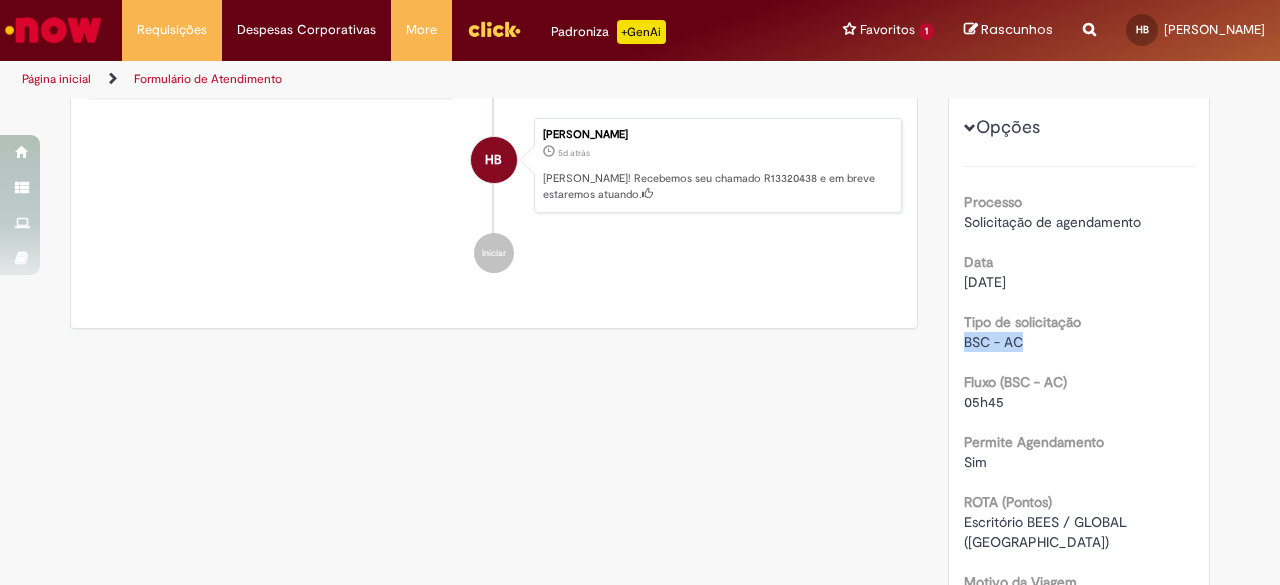 drag, startPoint x: 957, startPoint y: 338, endPoint x: 1034, endPoint y: 339, distance: 77.00649 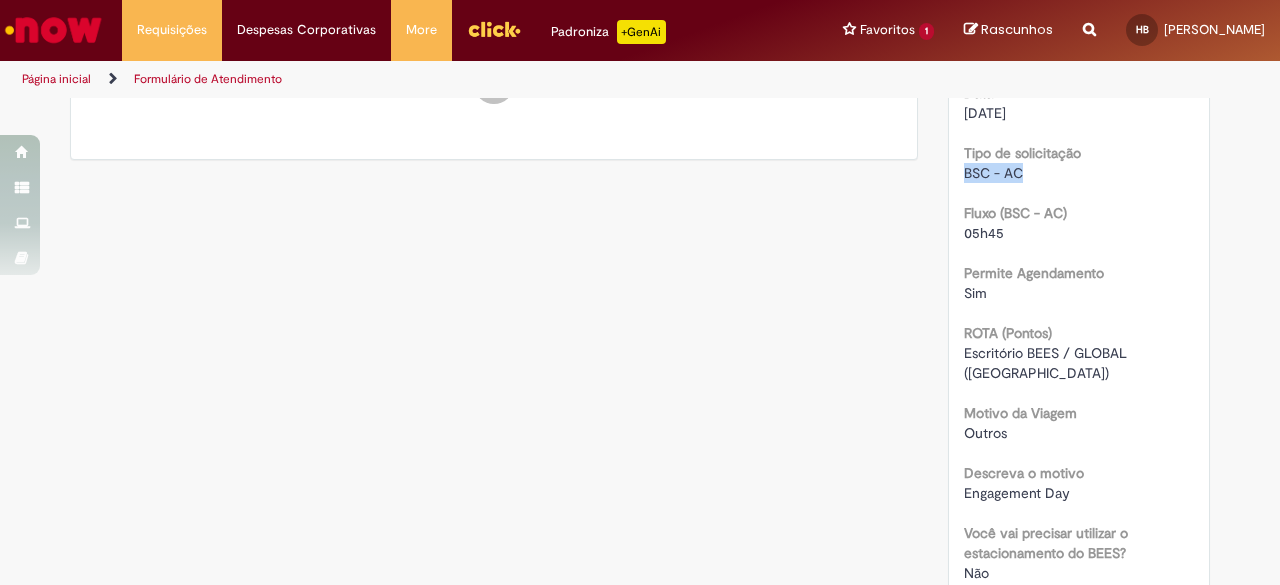 scroll, scrollTop: 500, scrollLeft: 0, axis: vertical 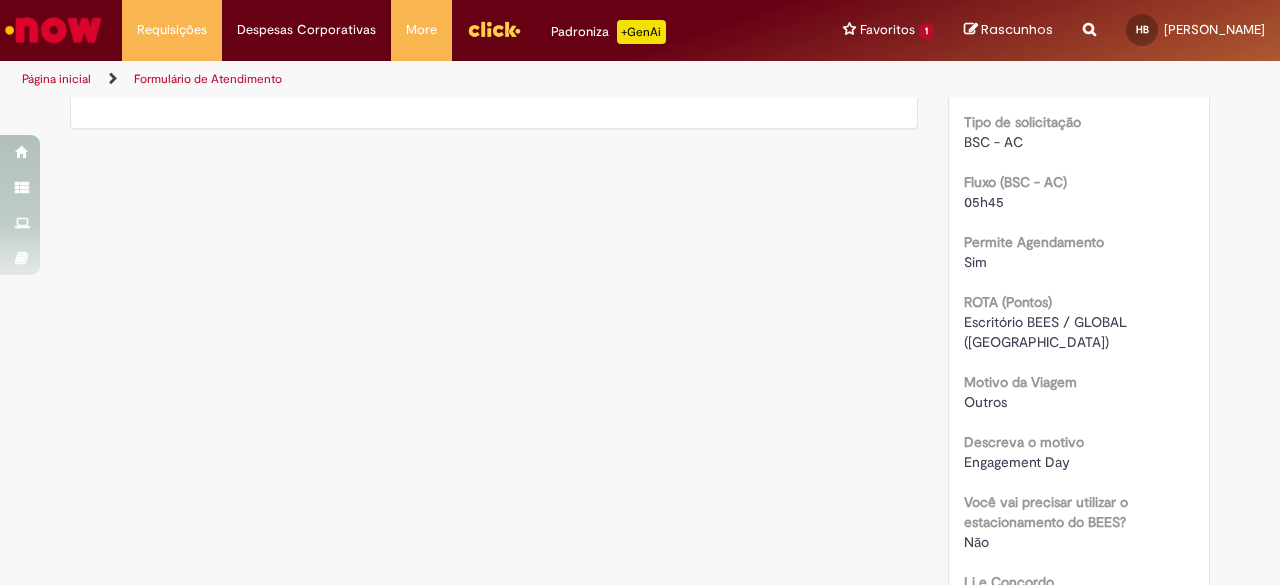 click on "Processo
Solicitação de agendamento
Data
[DATE]
Tipo de solicitação
BSC - AC
Fluxo (BSC - AC)
05h45
Permite Agendamento
Sim
[GEOGRAPHIC_DATA]  ([GEOGRAPHIC_DATA])
Escritório BEES / GLOBAL ([GEOGRAPHIC_DATA])
Motivo da Viagem
Outros
Descreva o motivo
Engagement Day
Você vai precisar utilizar o estacionamento do BEES?
Não
Li e Concordo
[GEOGRAPHIC_DATA]
[PERSON_NAME] e concordo
Verdadeiro" at bounding box center (1079, 319) 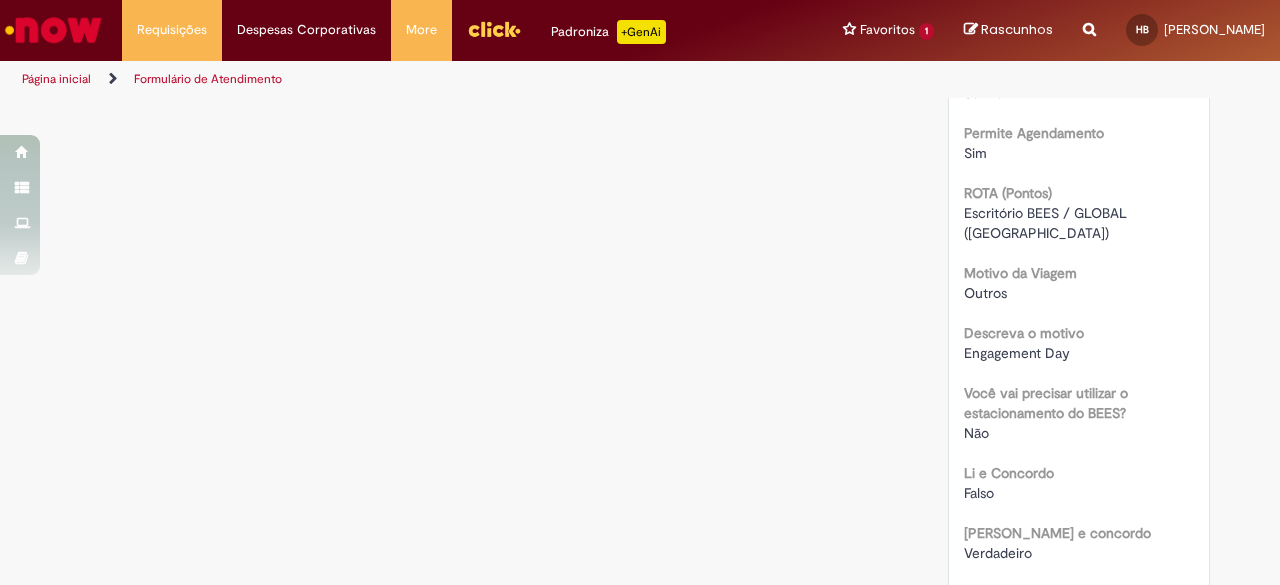 scroll, scrollTop: 626, scrollLeft: 0, axis: vertical 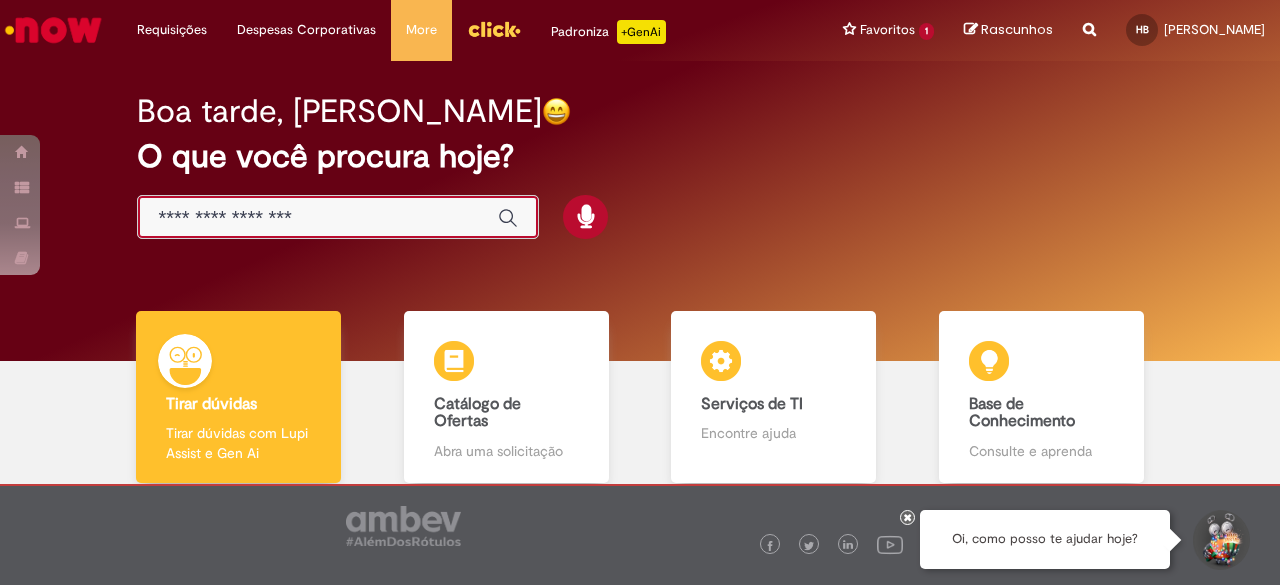 click at bounding box center [318, 218] 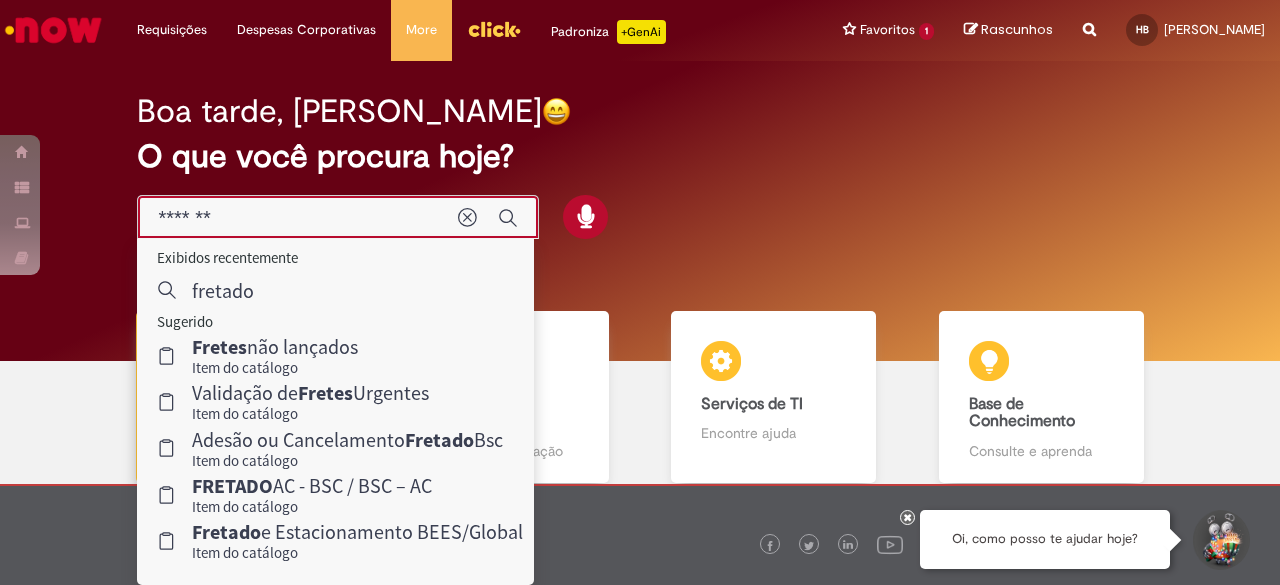 type on "*******" 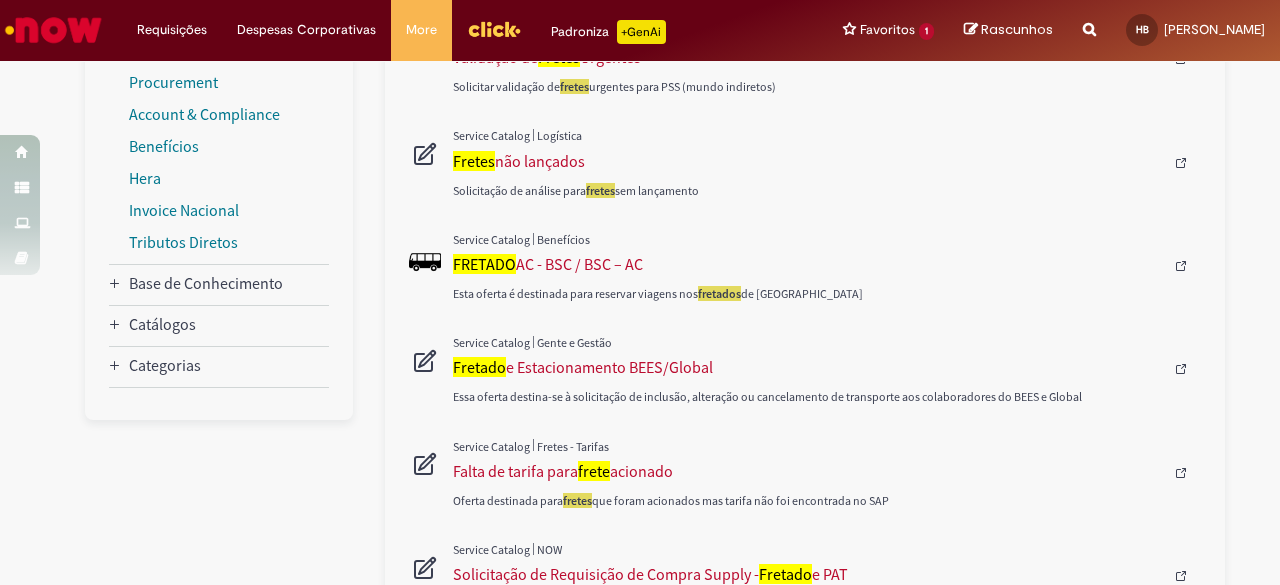 scroll, scrollTop: 500, scrollLeft: 0, axis: vertical 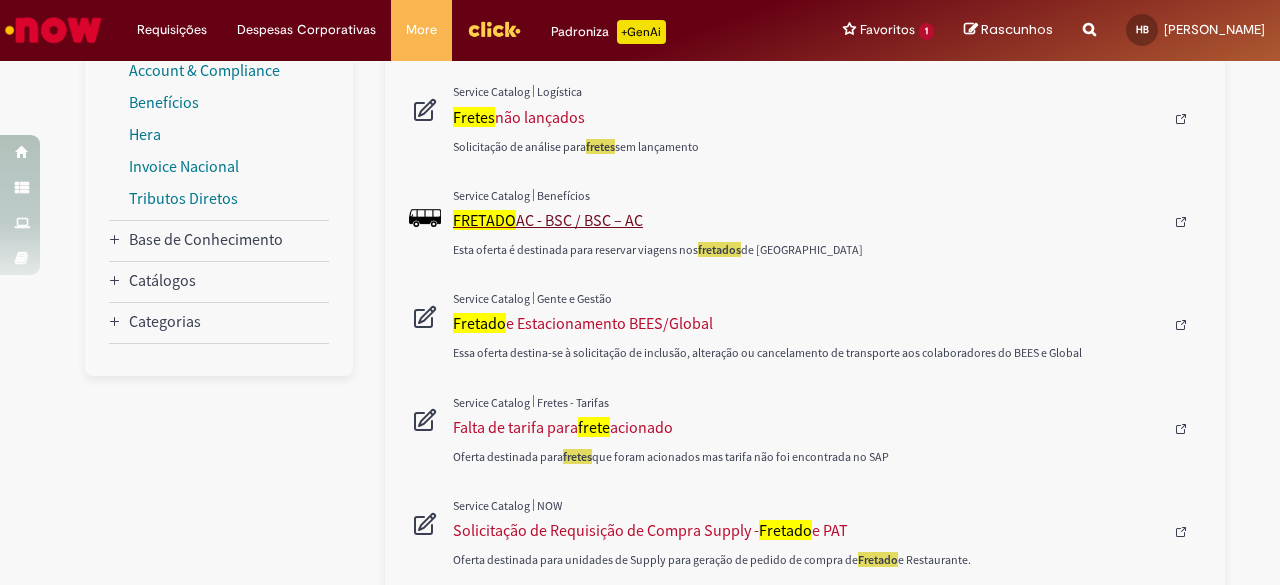 click on "FRETADO  AC - BSC / BSC – AC" at bounding box center [808, 220] 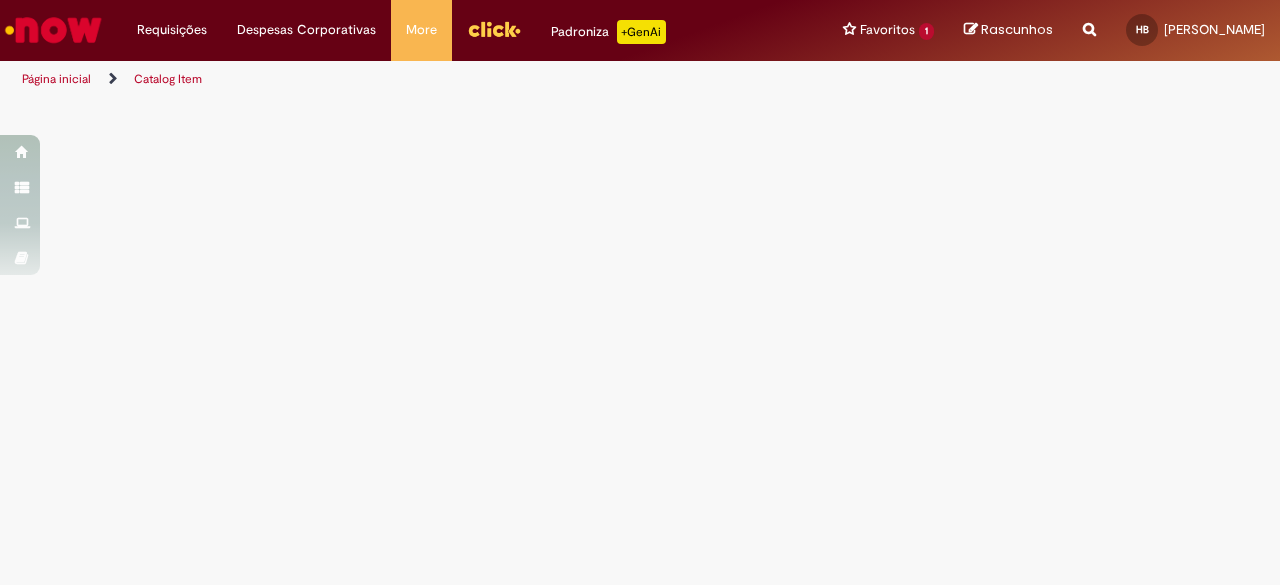 scroll, scrollTop: 0, scrollLeft: 0, axis: both 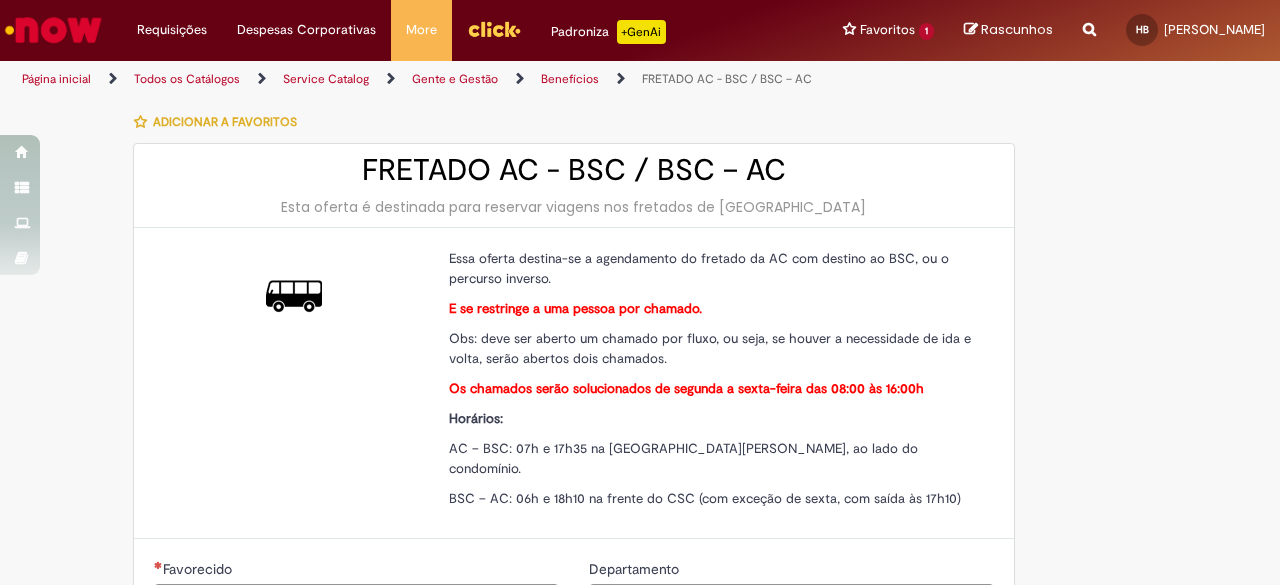 type on "********" 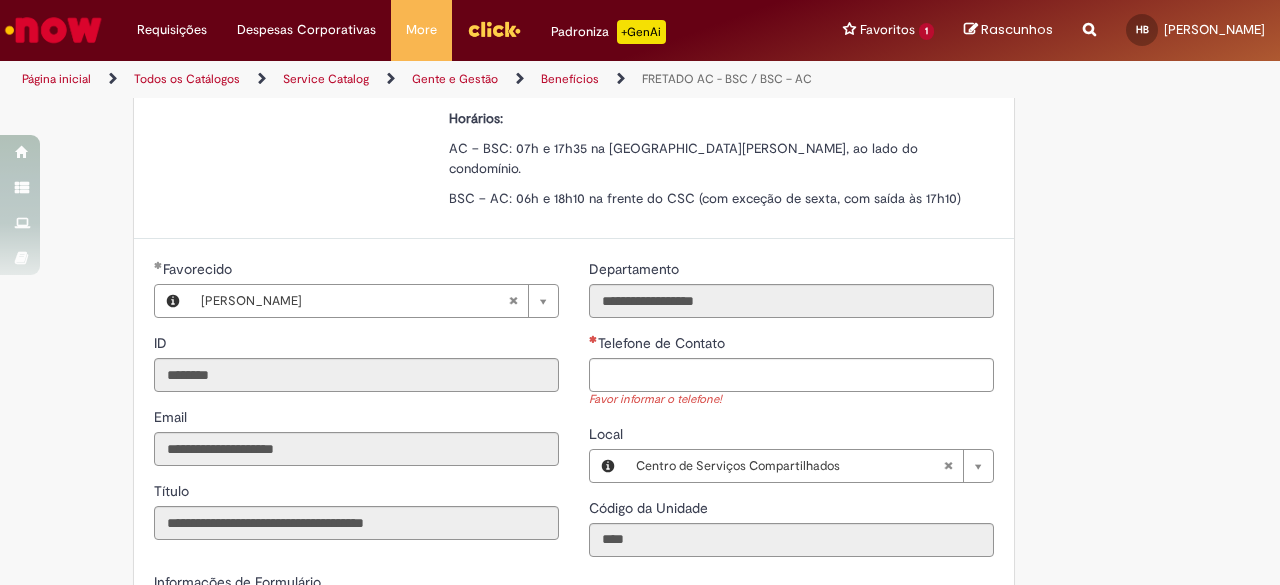 scroll, scrollTop: 400, scrollLeft: 0, axis: vertical 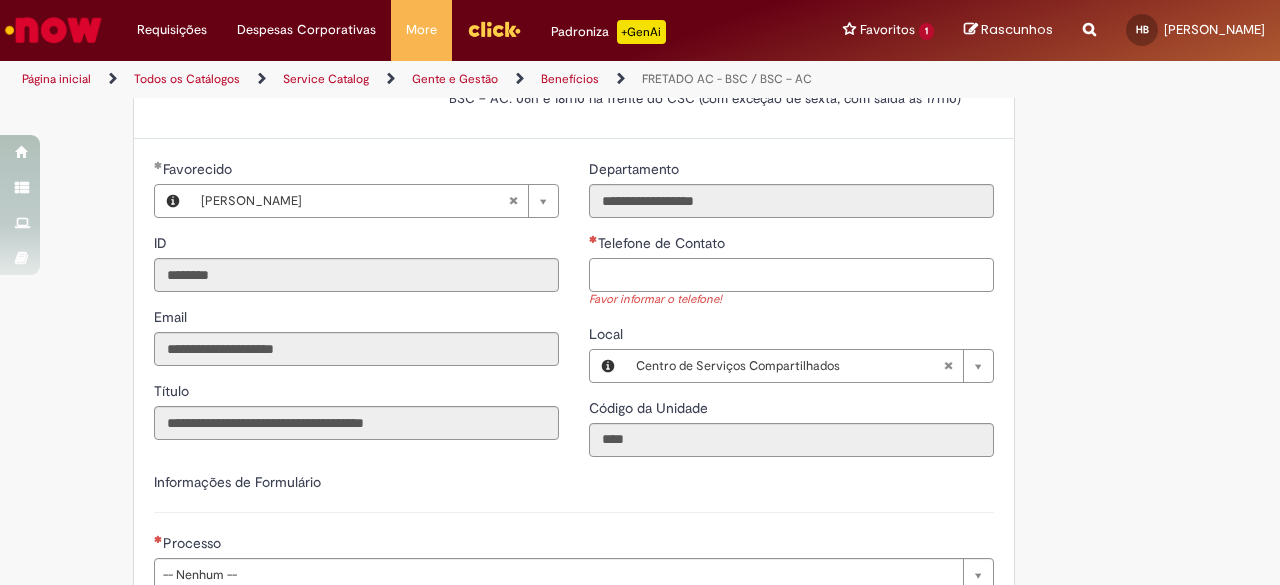 click on "Telefone de Contato" at bounding box center (791, 275) 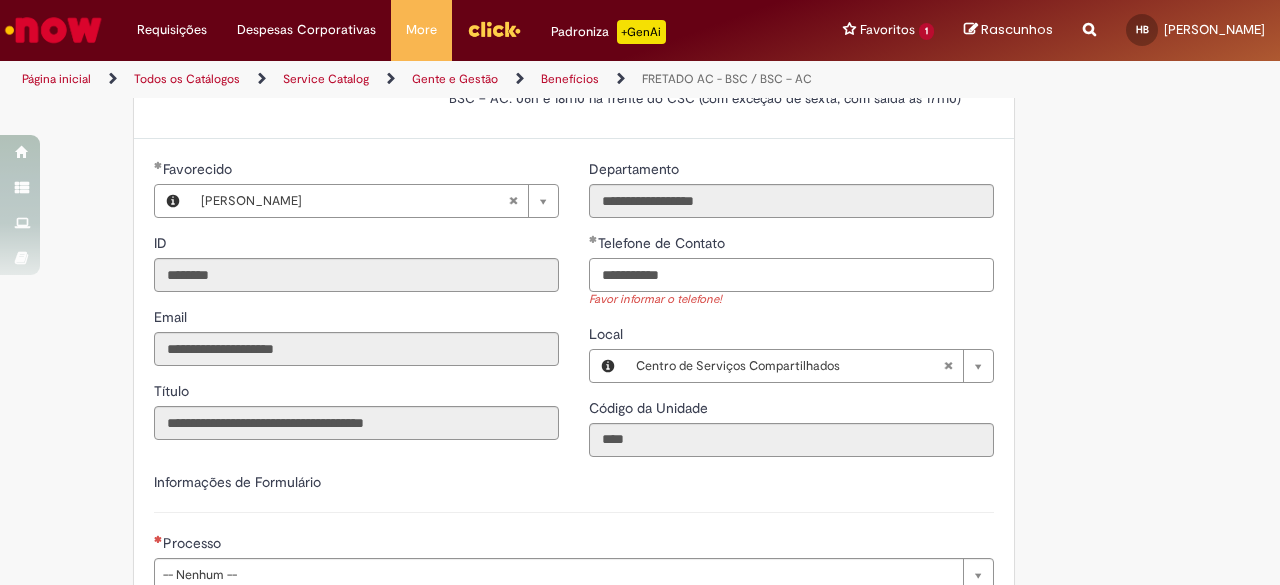 type on "**********" 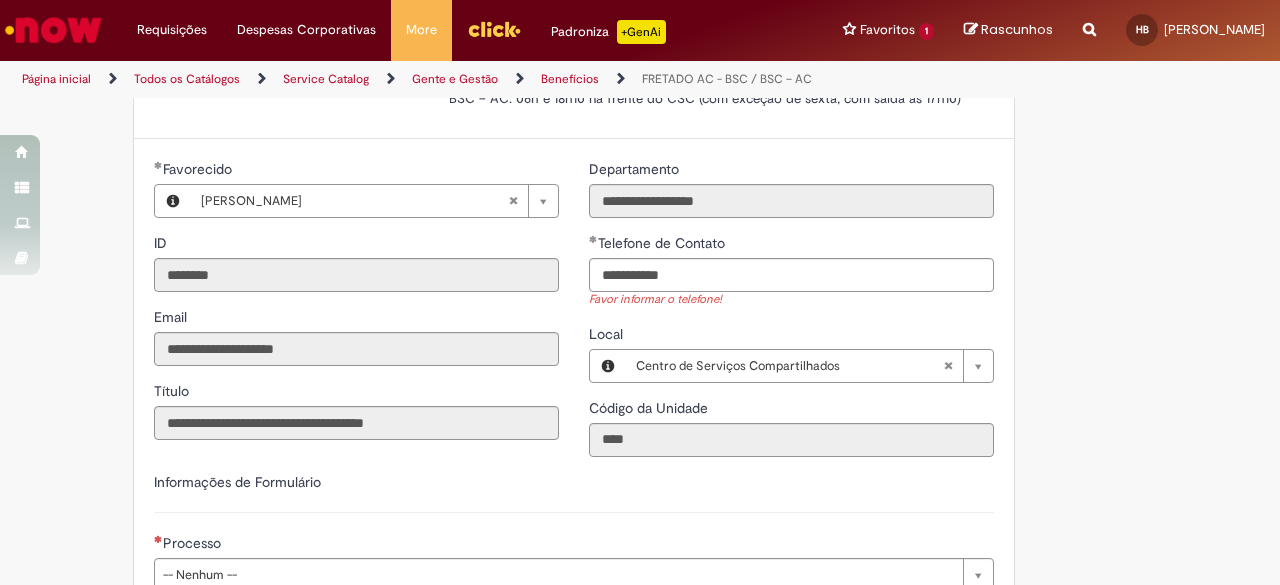 type 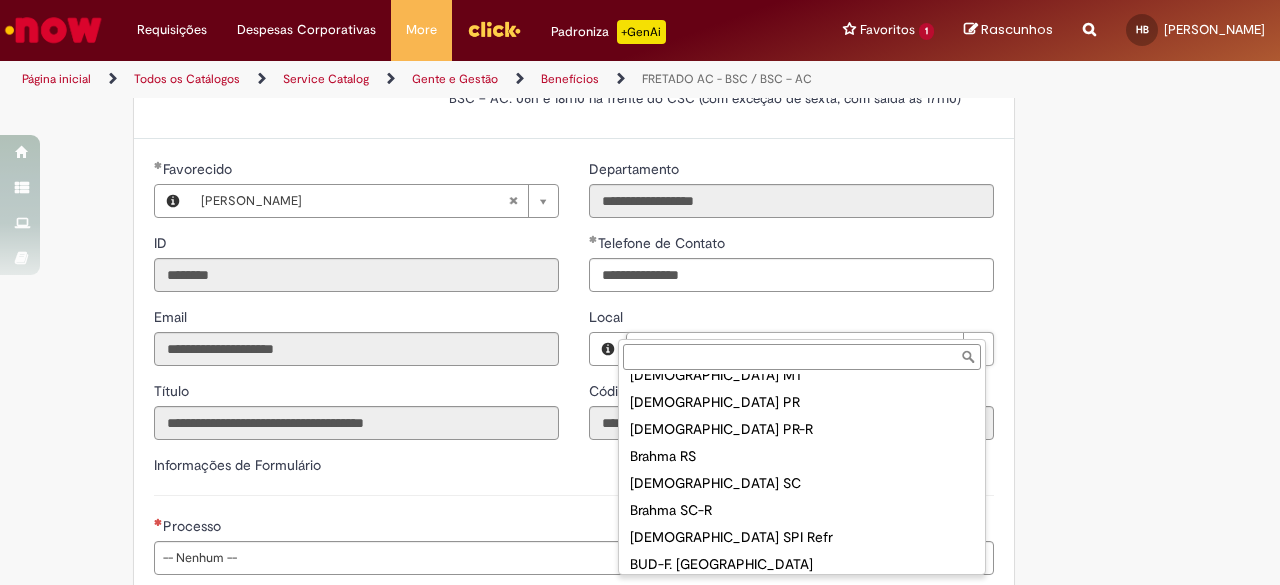 scroll, scrollTop: 600, scrollLeft: 0, axis: vertical 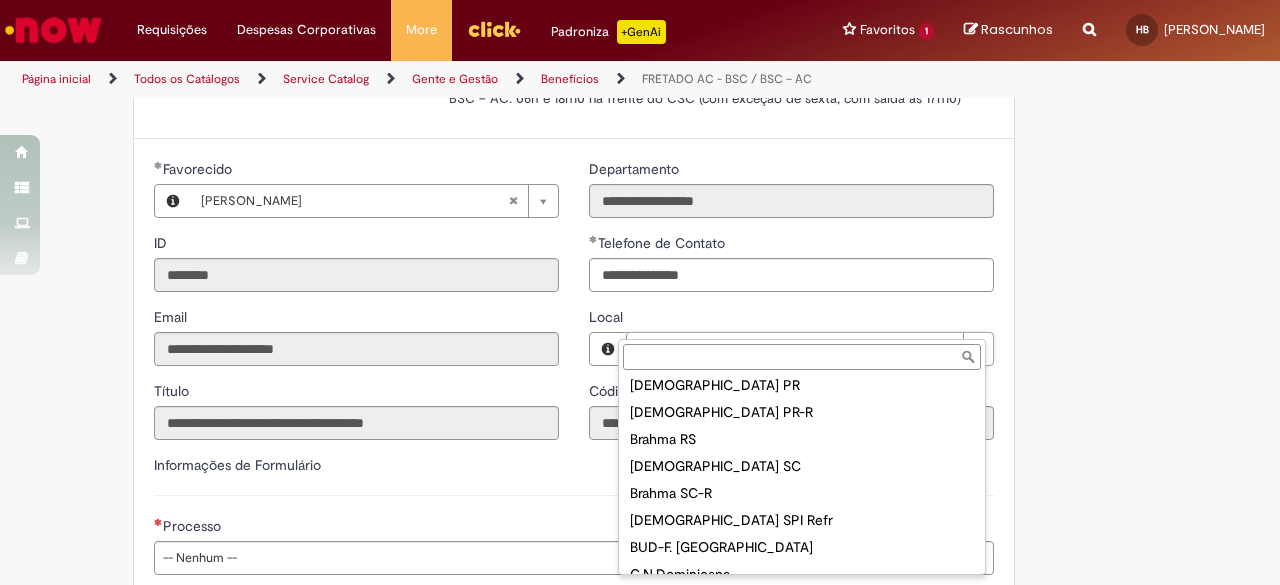 type on "**********" 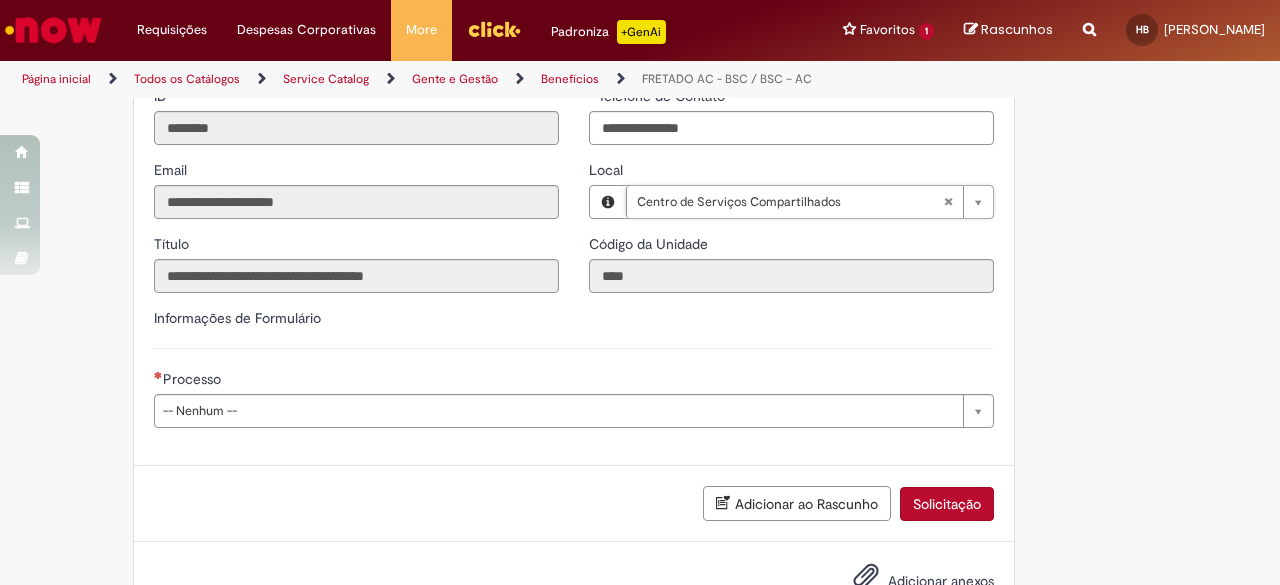 scroll, scrollTop: 588, scrollLeft: 0, axis: vertical 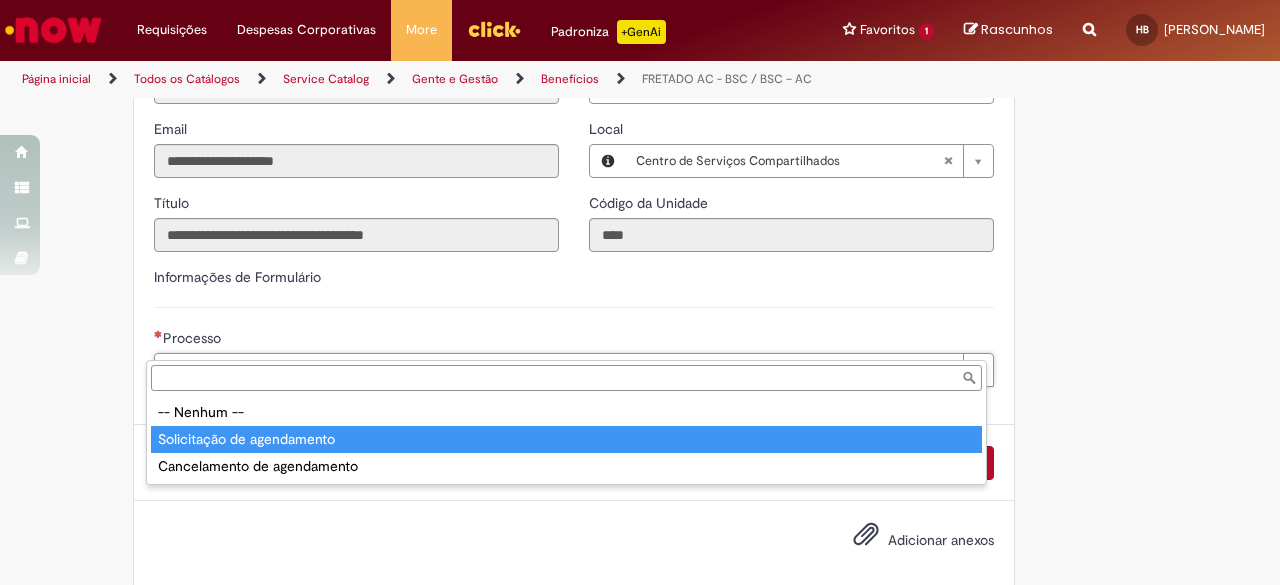 type on "**********" 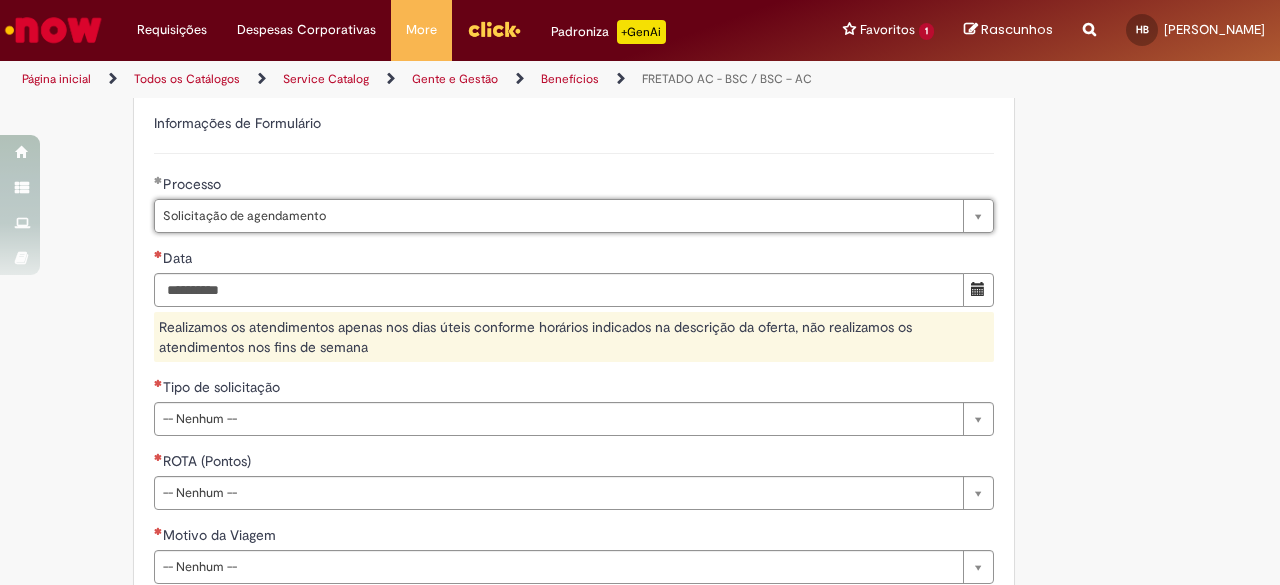 scroll, scrollTop: 788, scrollLeft: 0, axis: vertical 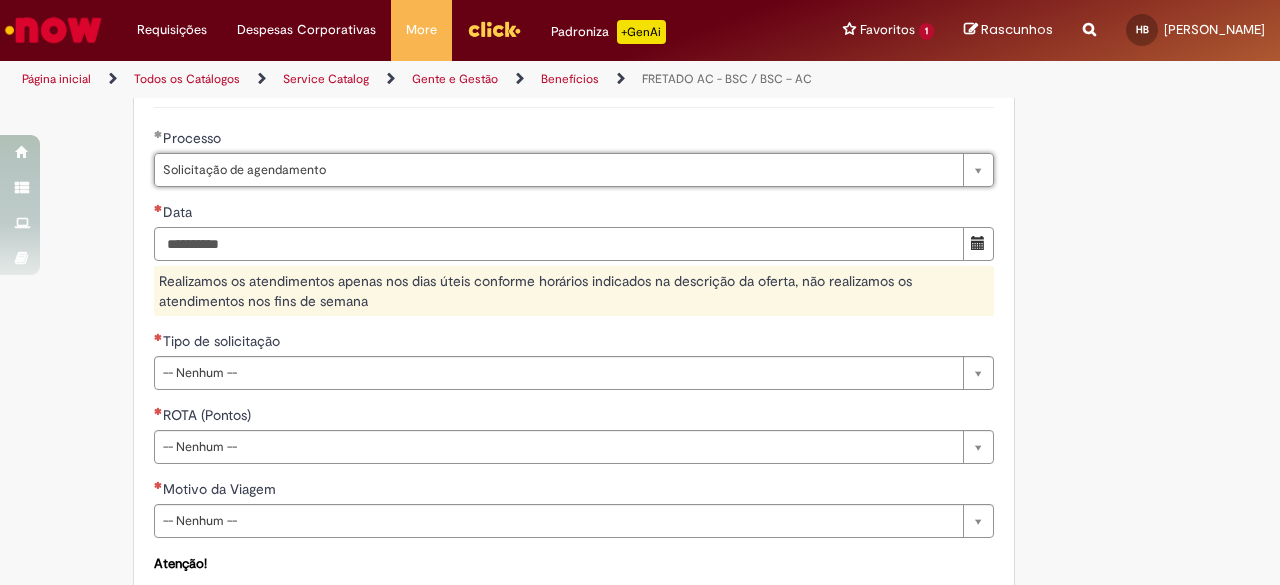 click on "Data" at bounding box center [559, 244] 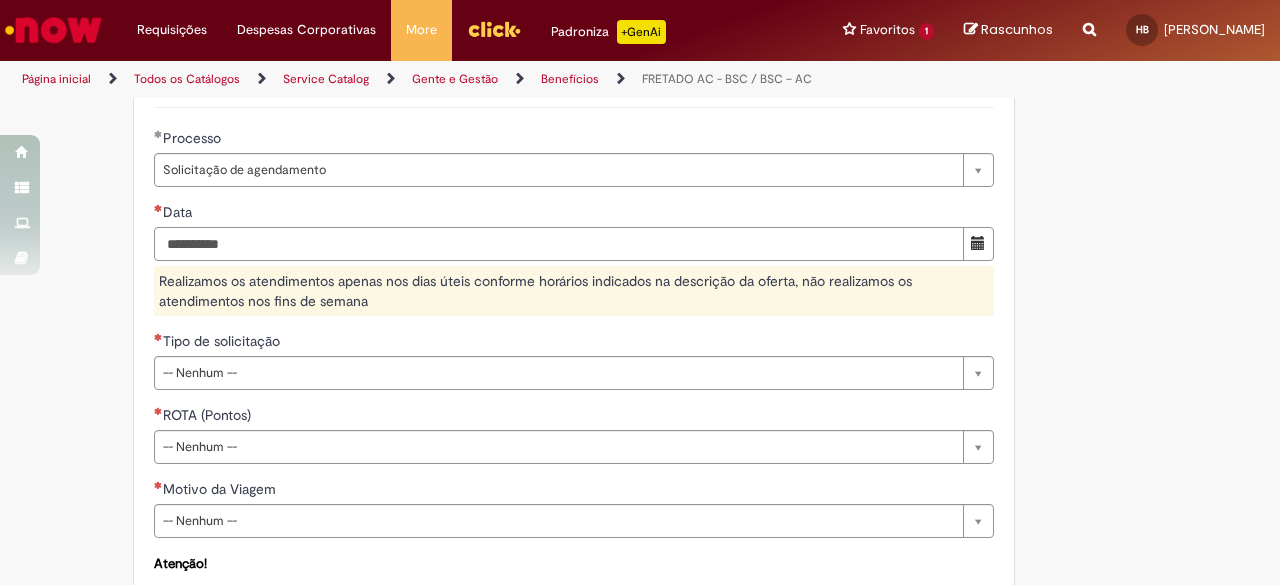 click on "Data" at bounding box center (559, 244) 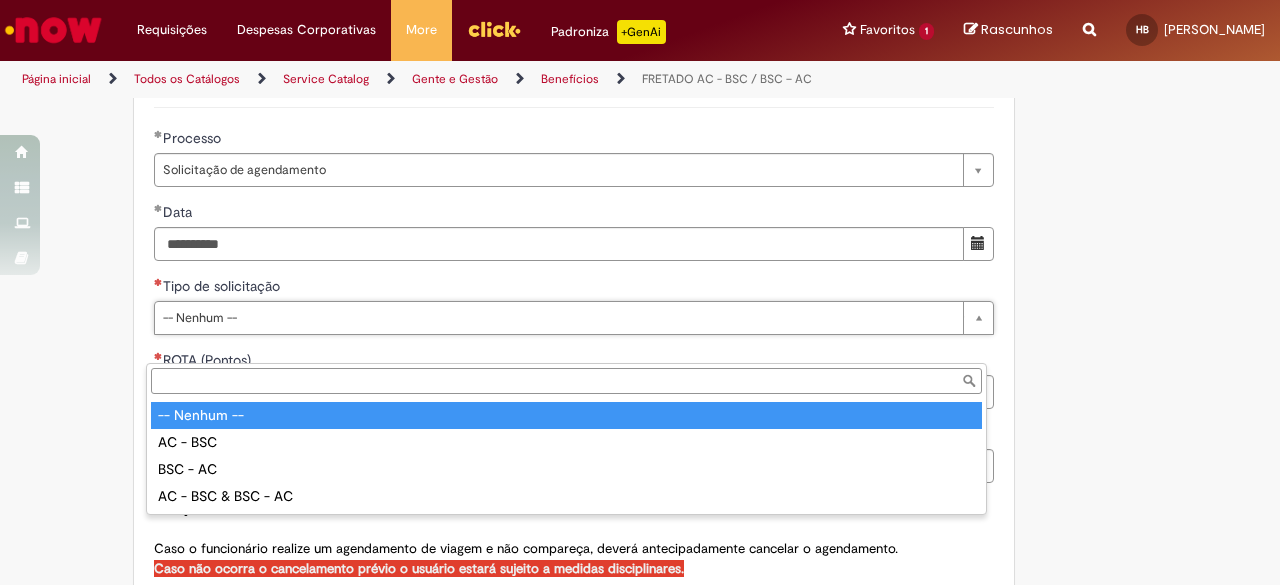 drag, startPoint x: 1118, startPoint y: 241, endPoint x: 1089, endPoint y: 196, distance: 53.535034 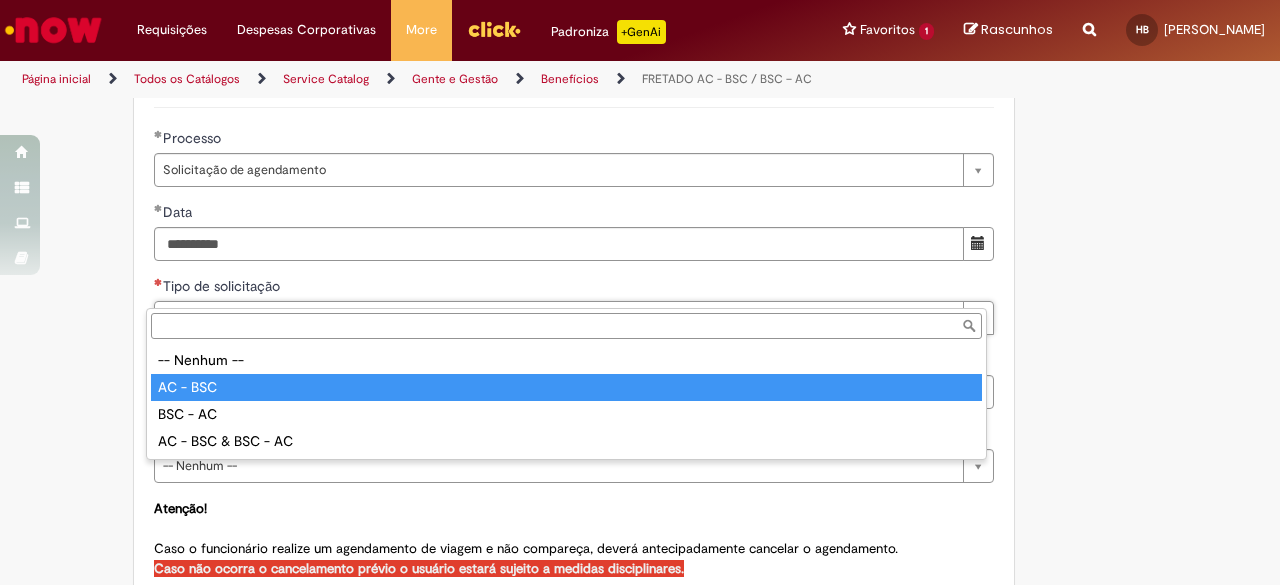 type on "********" 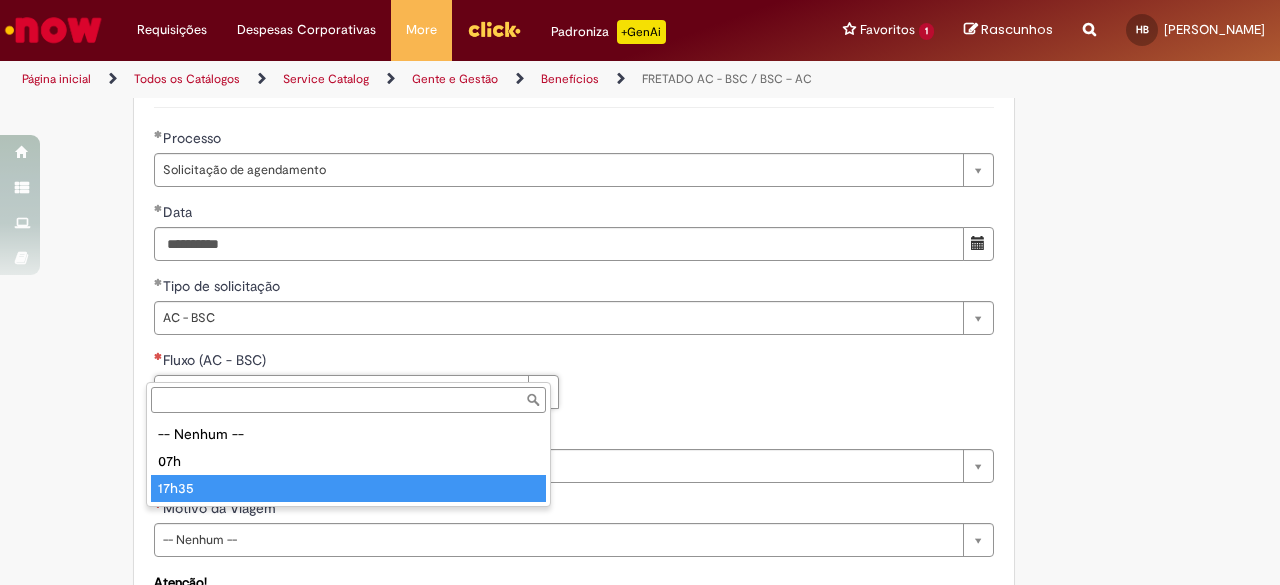 type on "*****" 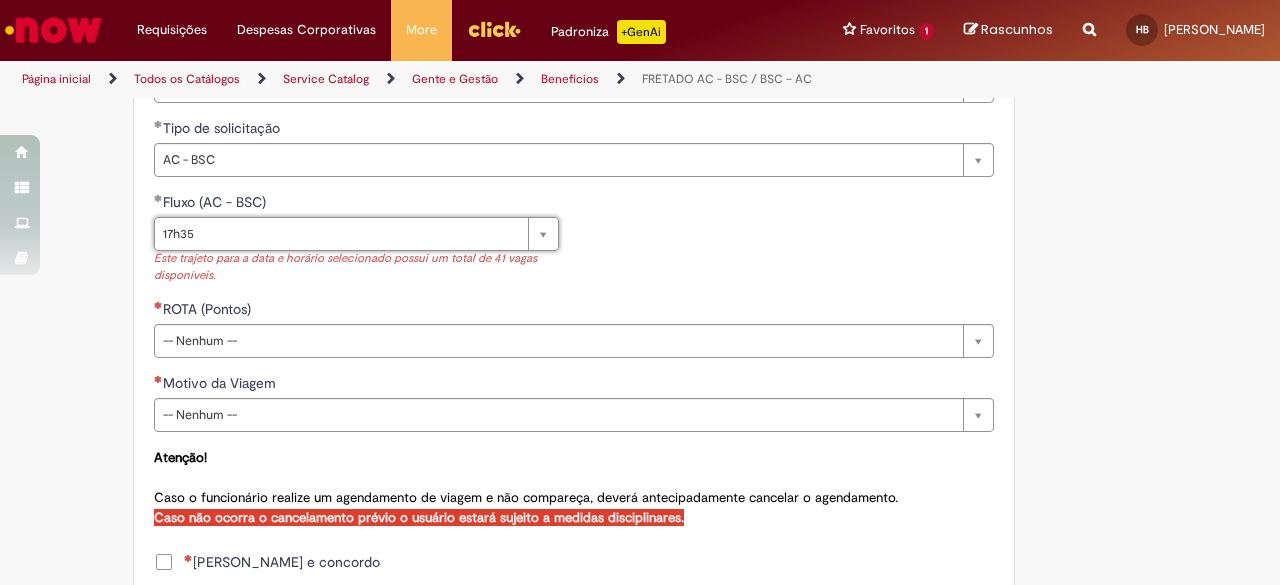 scroll, scrollTop: 988, scrollLeft: 0, axis: vertical 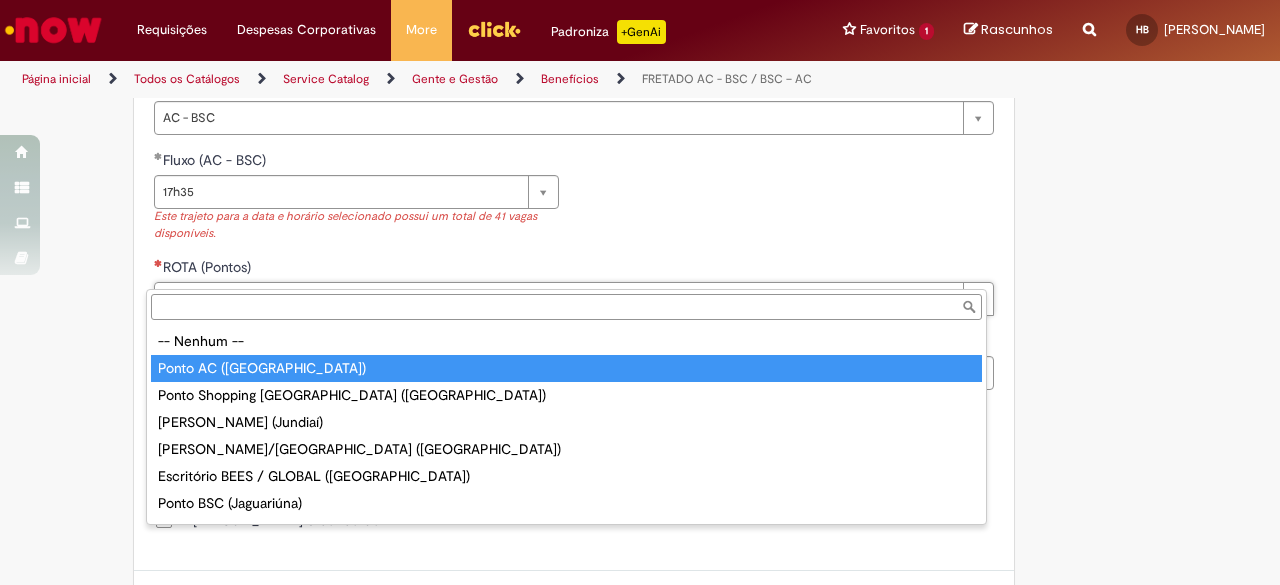 type on "**********" 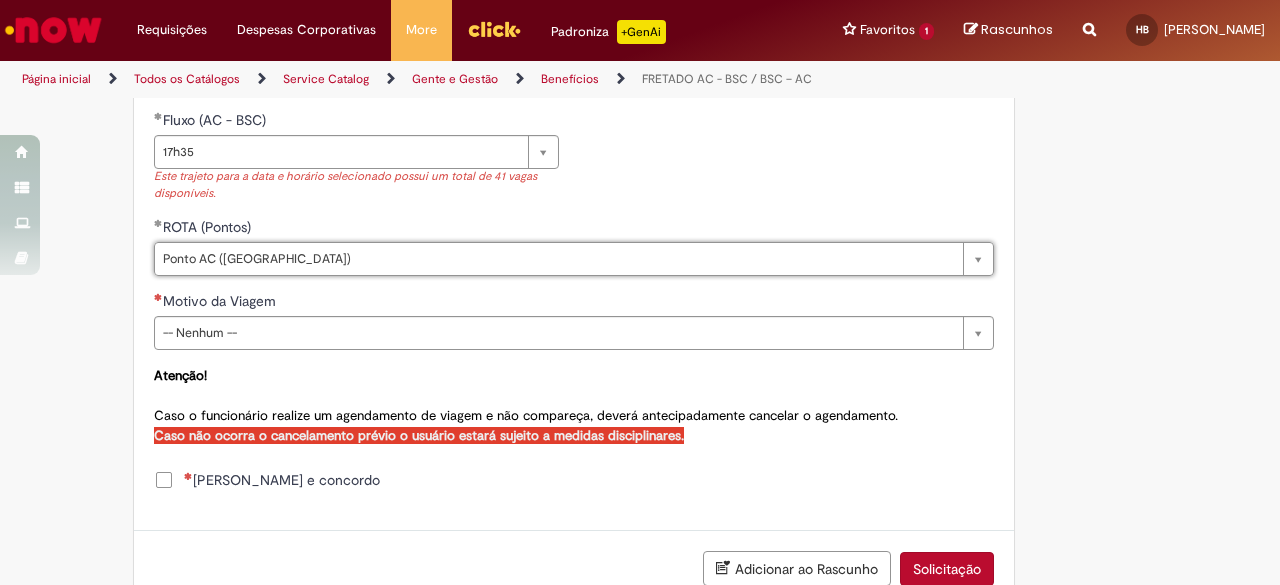 scroll, scrollTop: 1088, scrollLeft: 0, axis: vertical 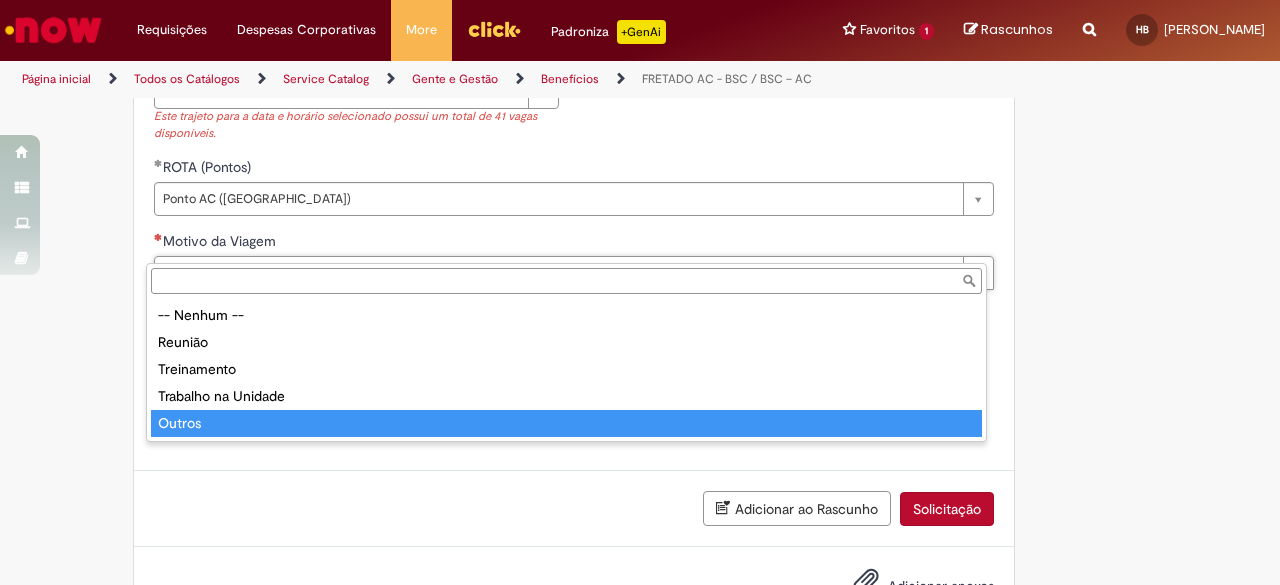 type on "******" 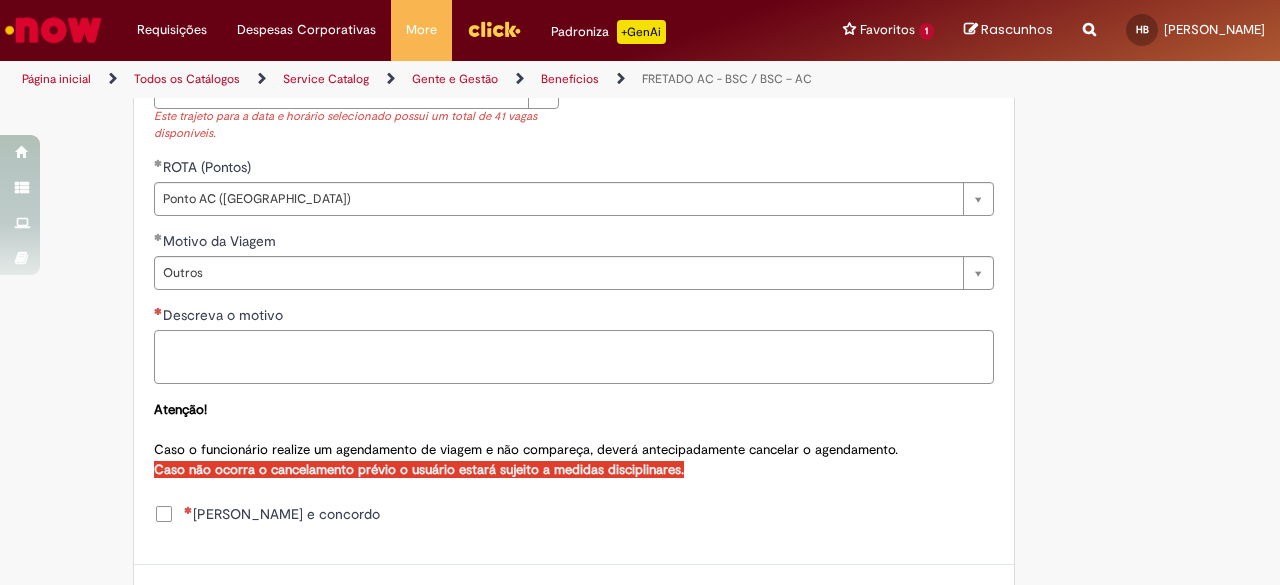 click on "Descreva o motivo" at bounding box center (574, 356) 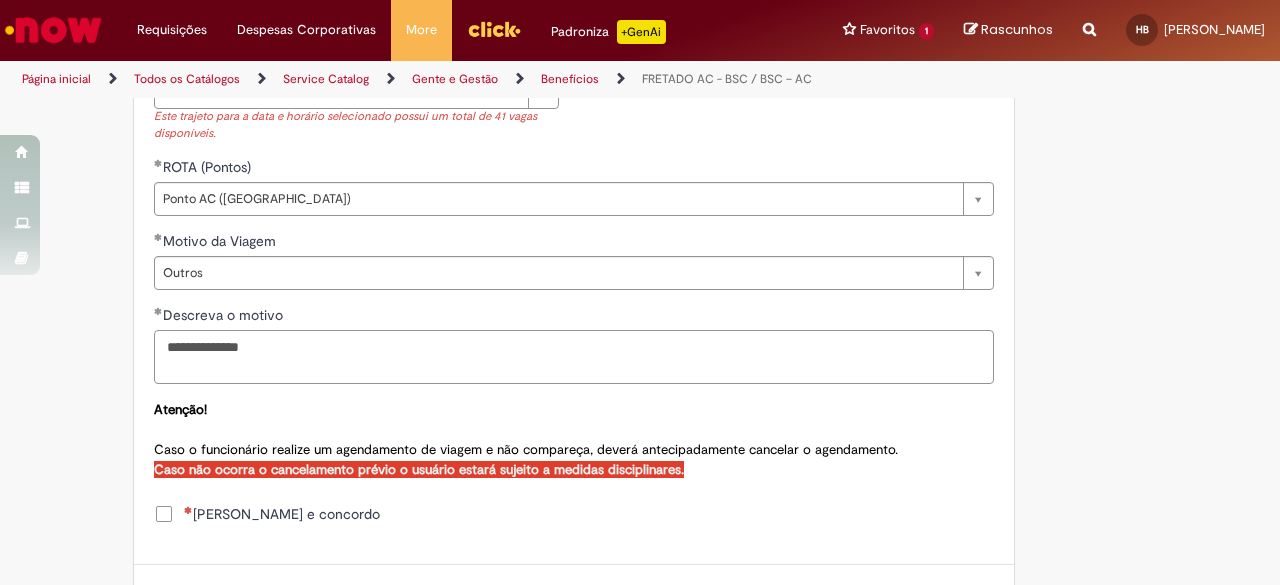 type on "**********" 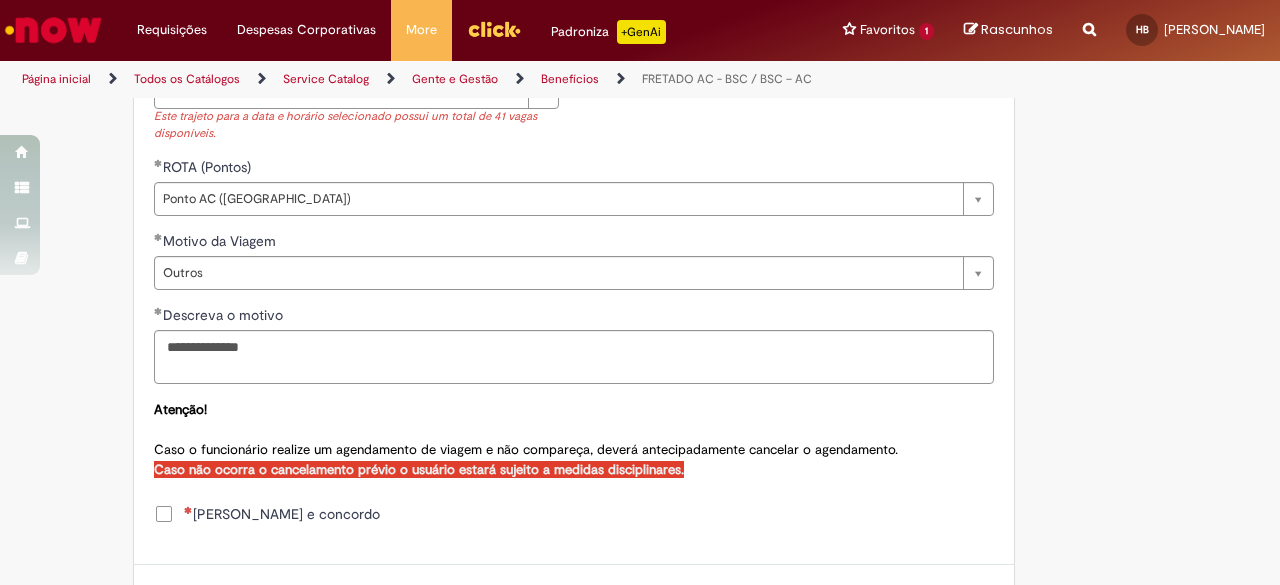click on "[PERSON_NAME] e concordo" at bounding box center [282, 514] 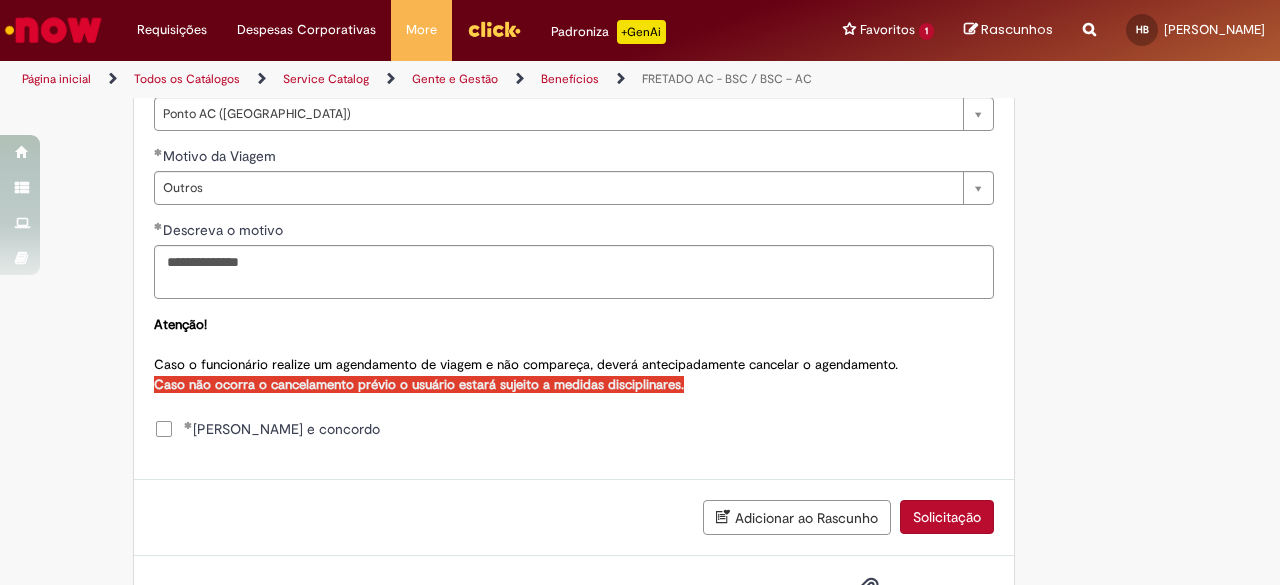 scroll, scrollTop: 1228, scrollLeft: 0, axis: vertical 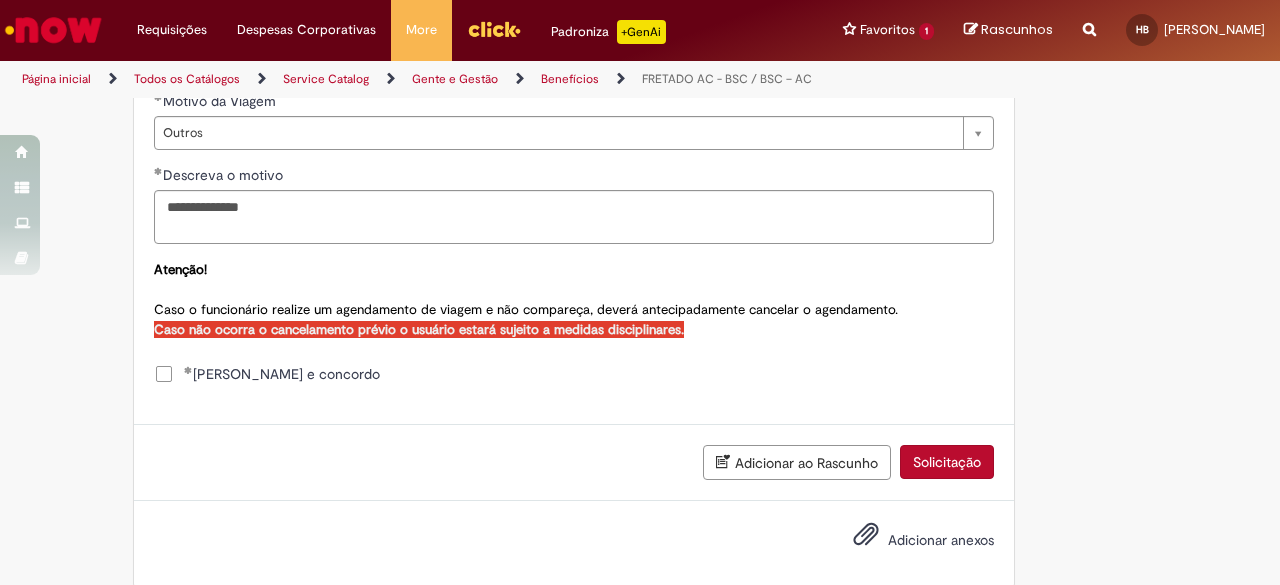 click on "Solicitação" at bounding box center [947, 462] 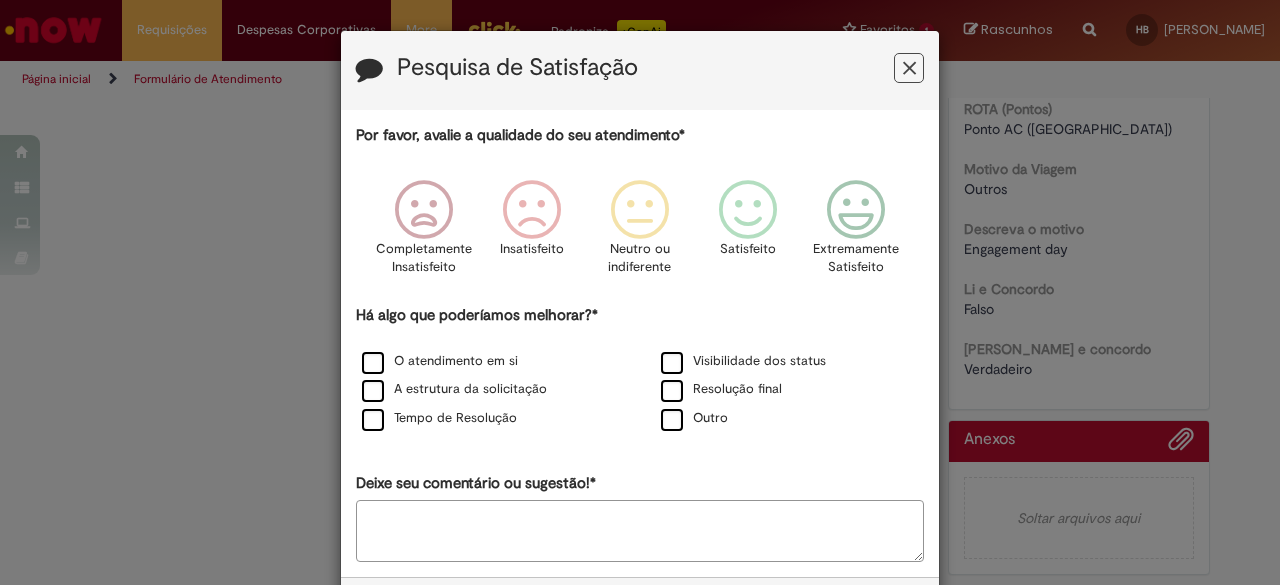 scroll, scrollTop: 0, scrollLeft: 0, axis: both 